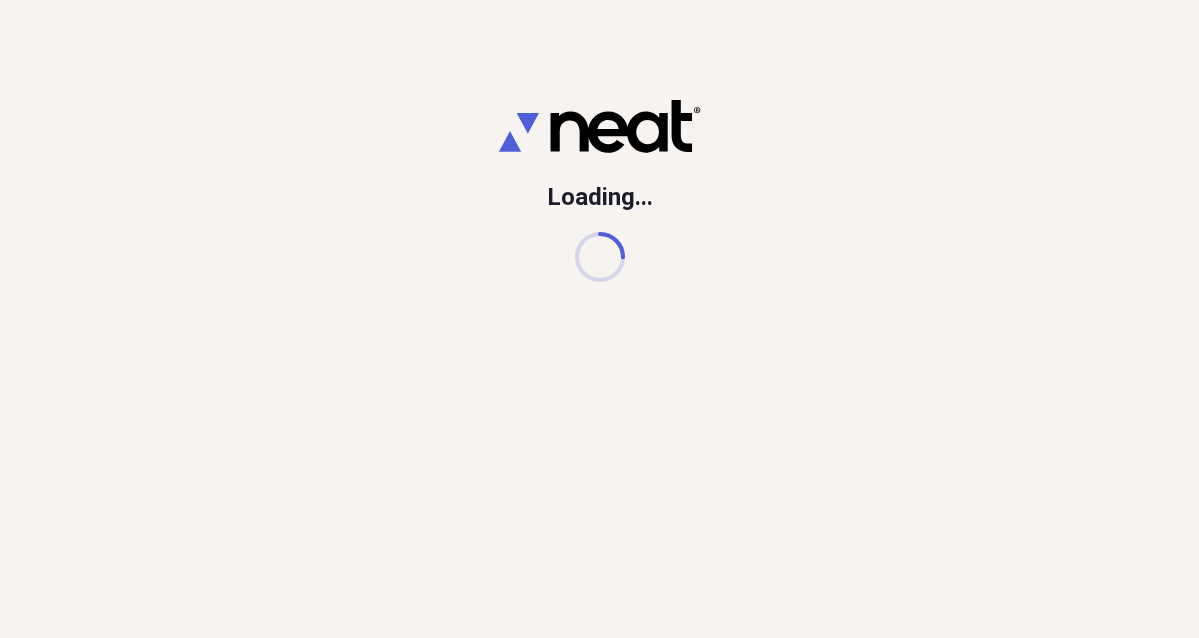 scroll, scrollTop: 0, scrollLeft: 0, axis: both 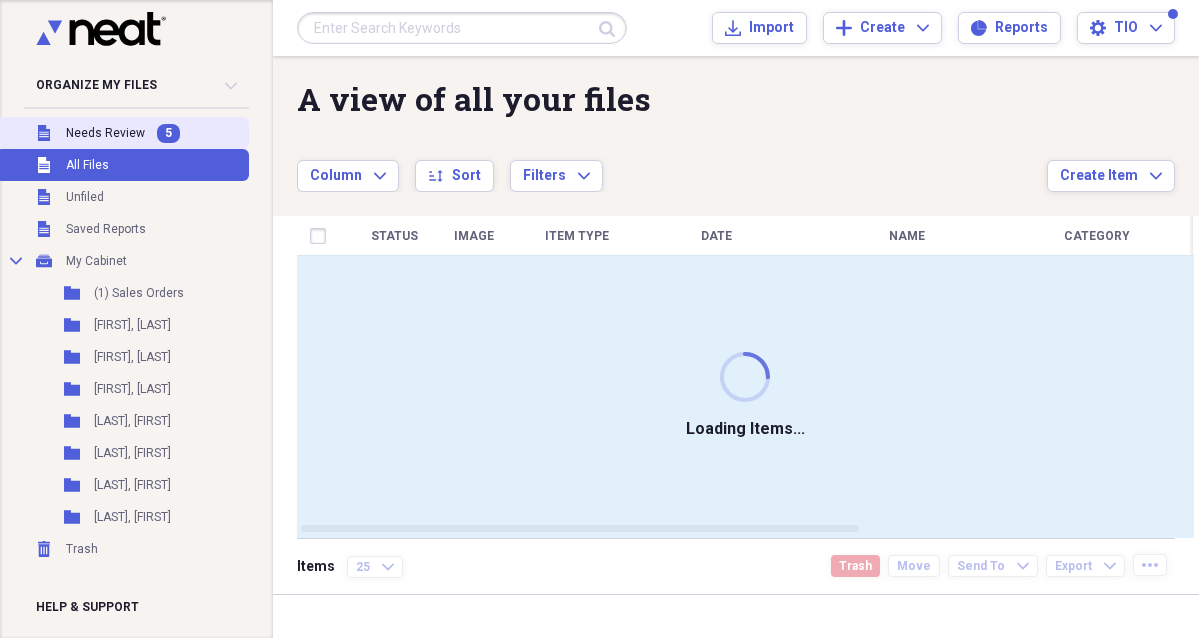 click on "Needs Review" at bounding box center [105, 133] 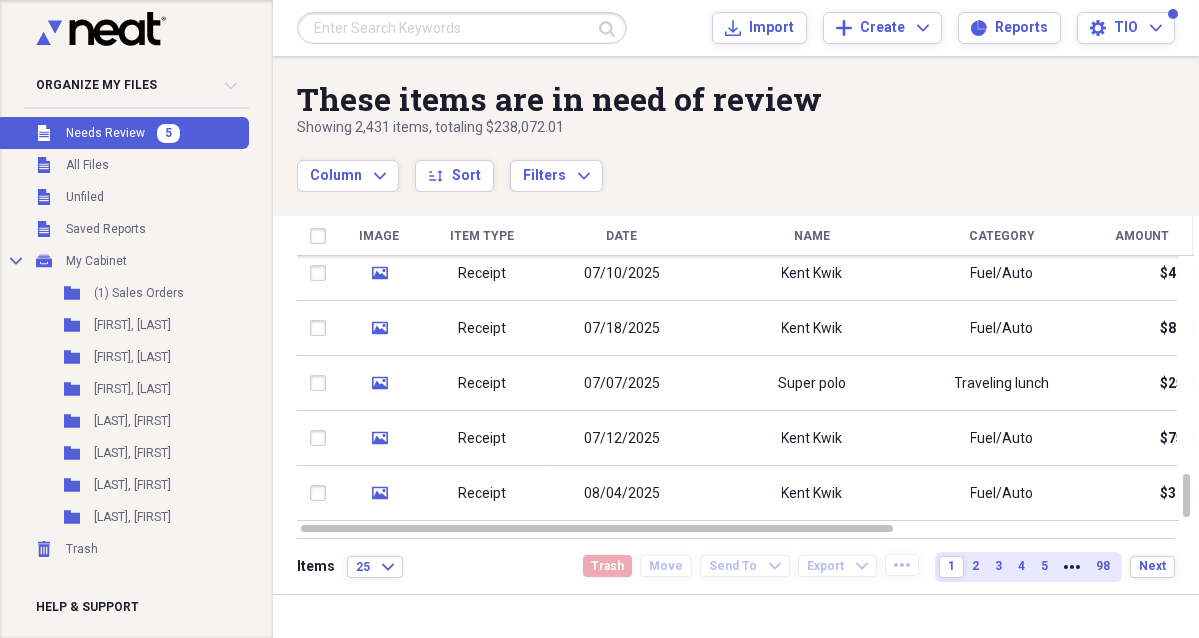 click on "Needs Review" at bounding box center [105, 133] 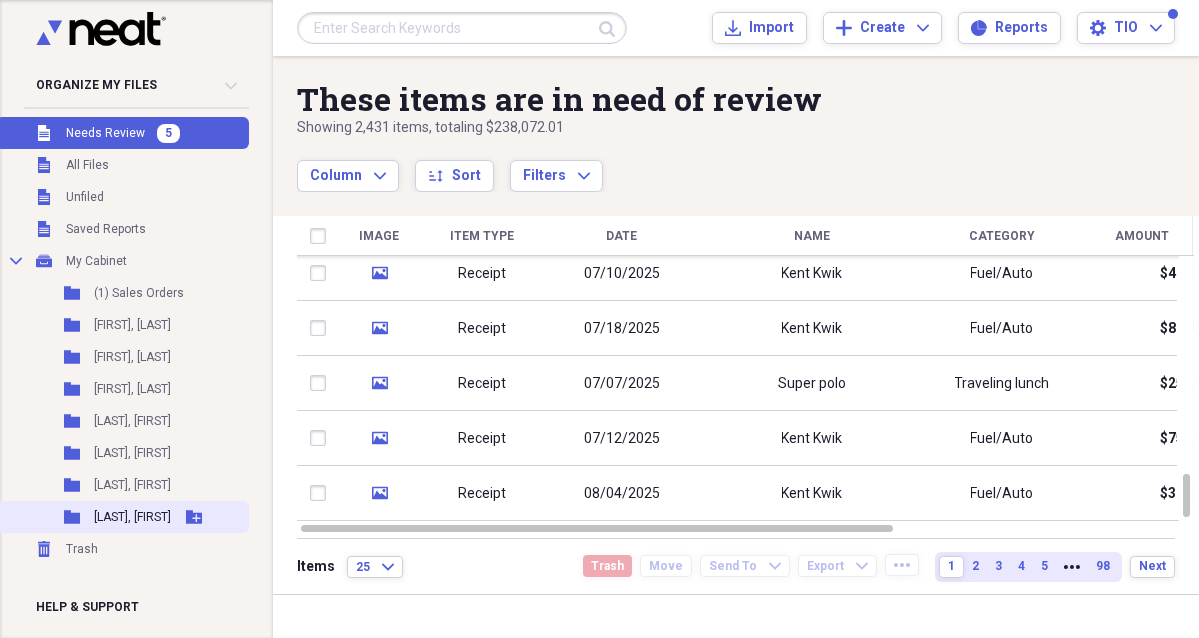 click on "Folder [LAST], [FIRST] Add Folder" at bounding box center (122, 517) 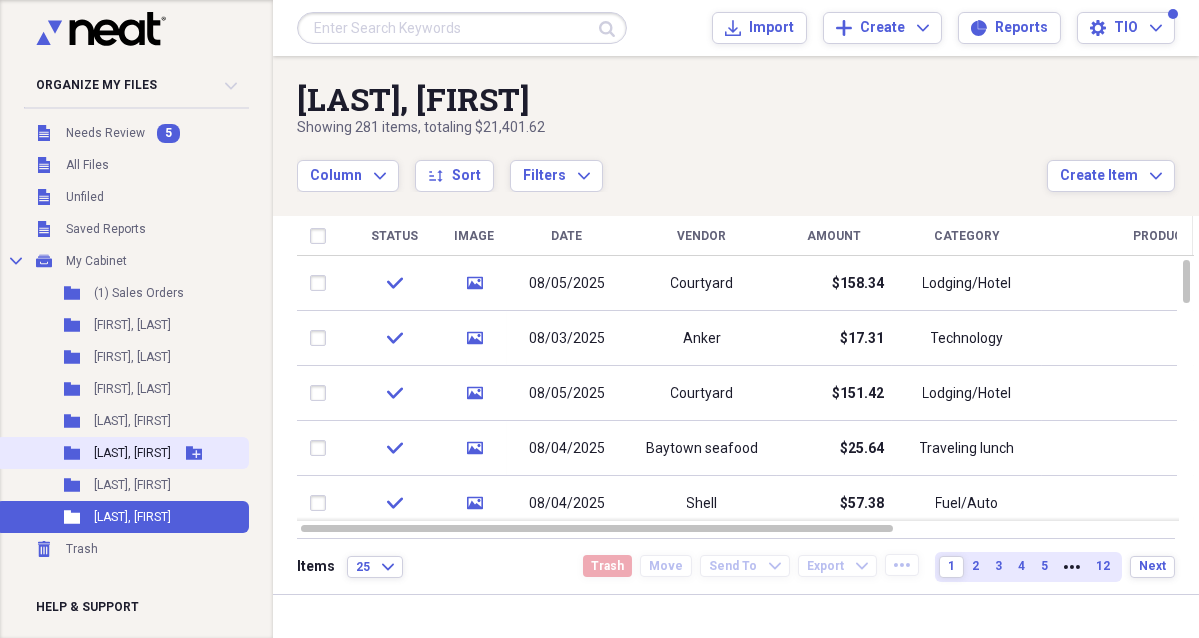 click on "Folder [LAST], [FIRST] Add Folder" at bounding box center [122, 453] 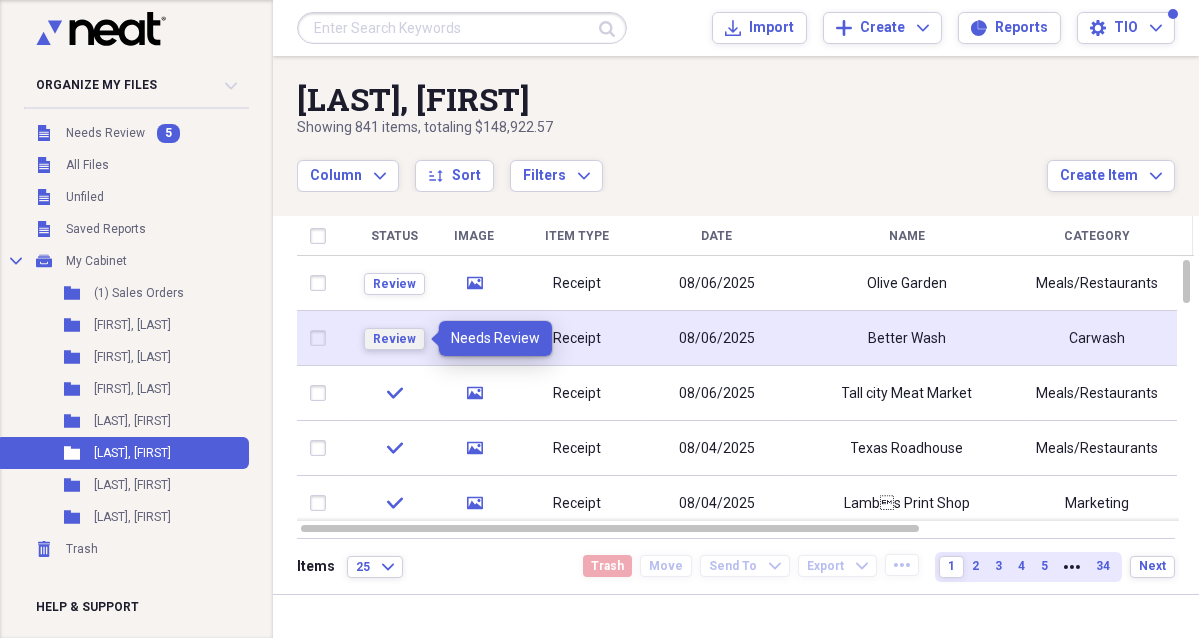 click on "Review" at bounding box center [394, 339] 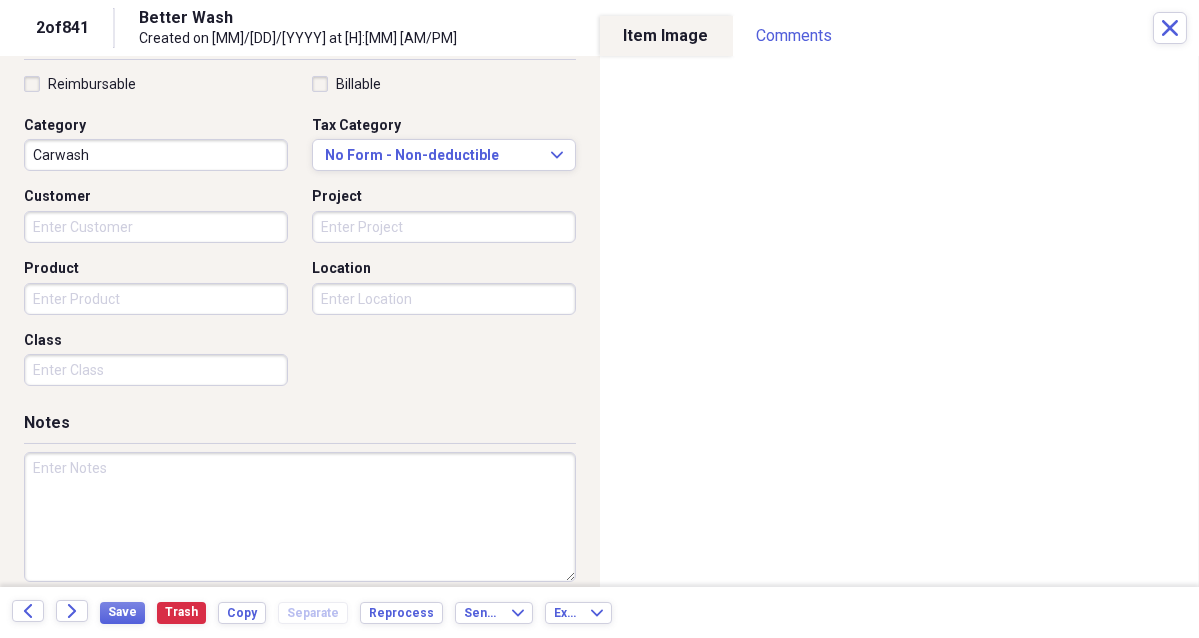 scroll, scrollTop: 488, scrollLeft: 0, axis: vertical 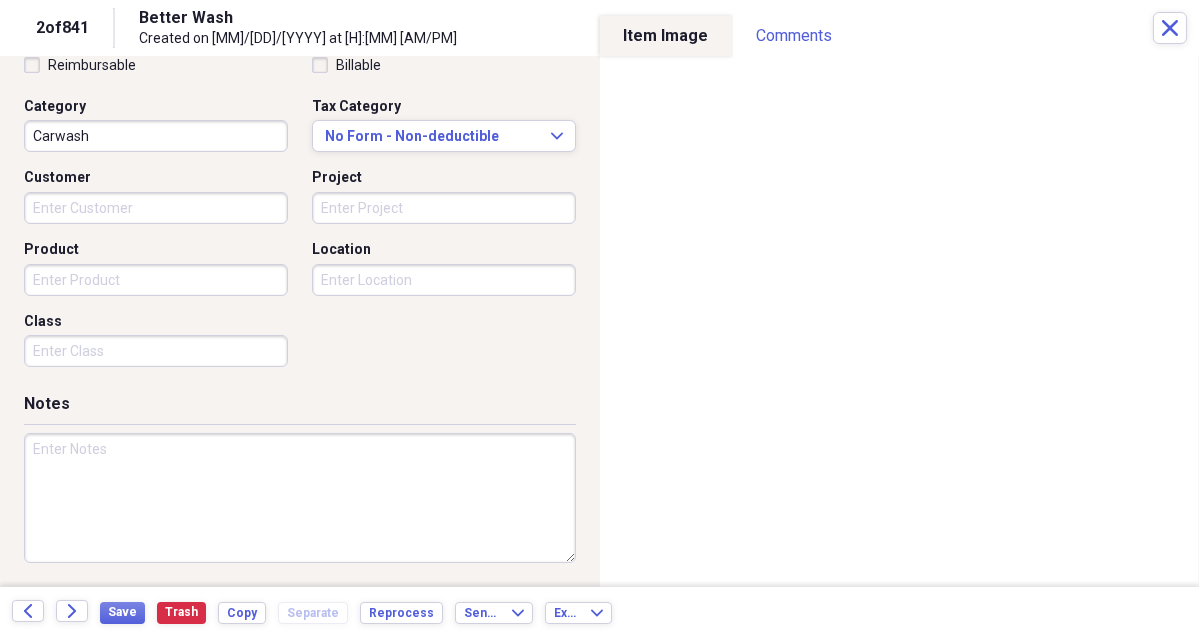 click at bounding box center (300, 498) 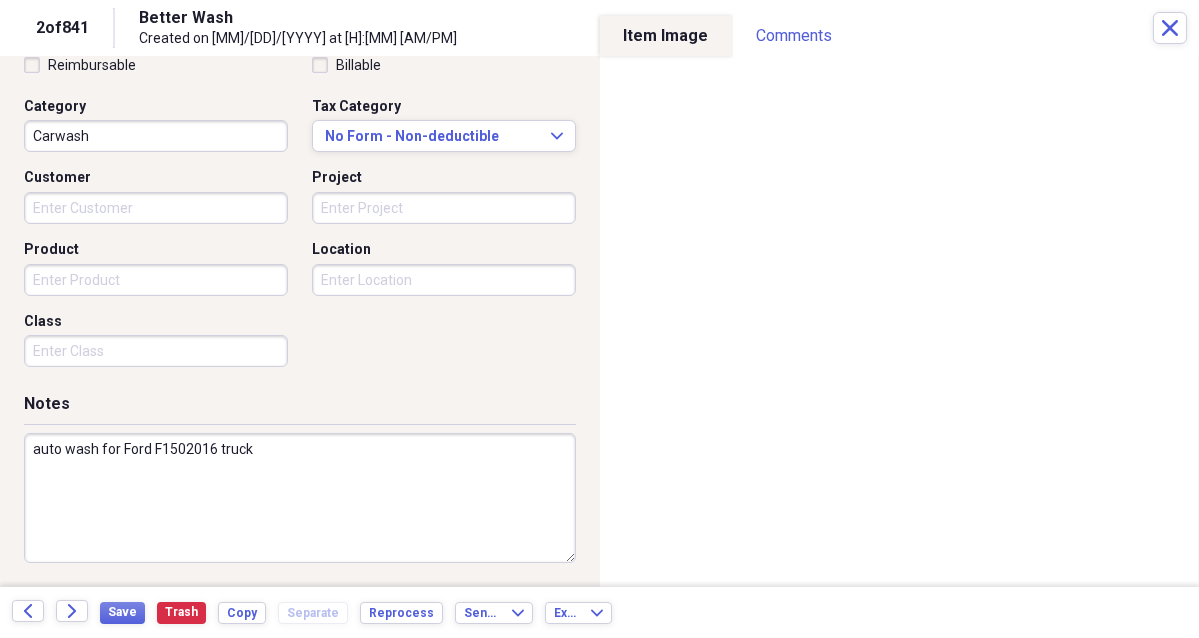click on "auto wash for Ford F1502016 truck" at bounding box center (300, 498) 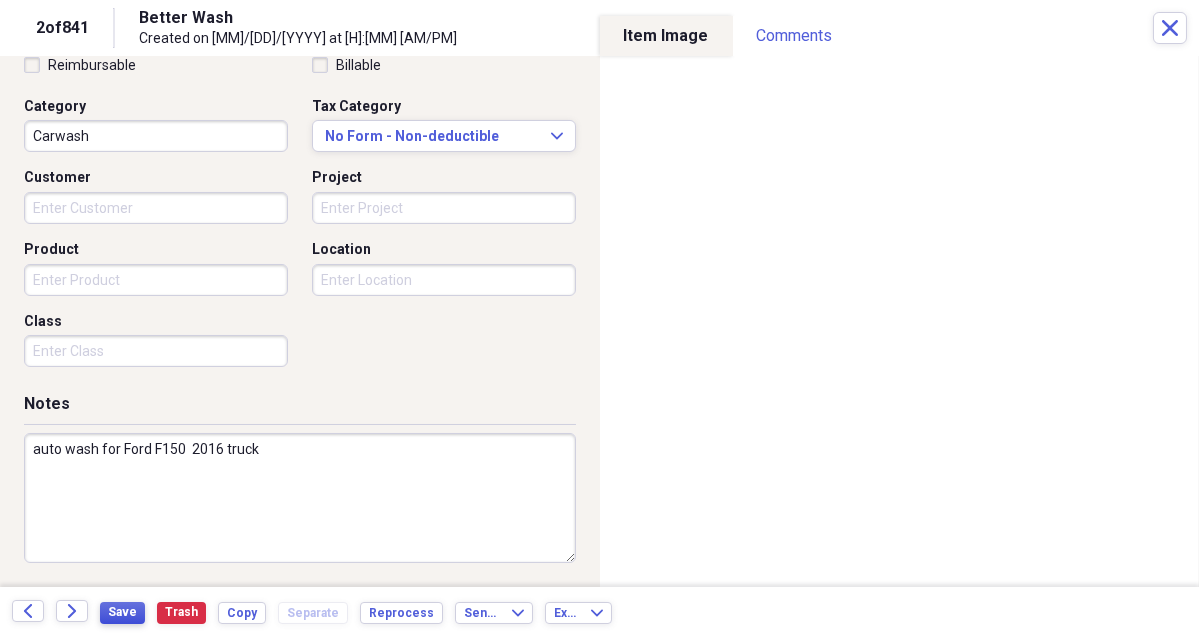 type on "auto wash for Ford F150  2016 truck" 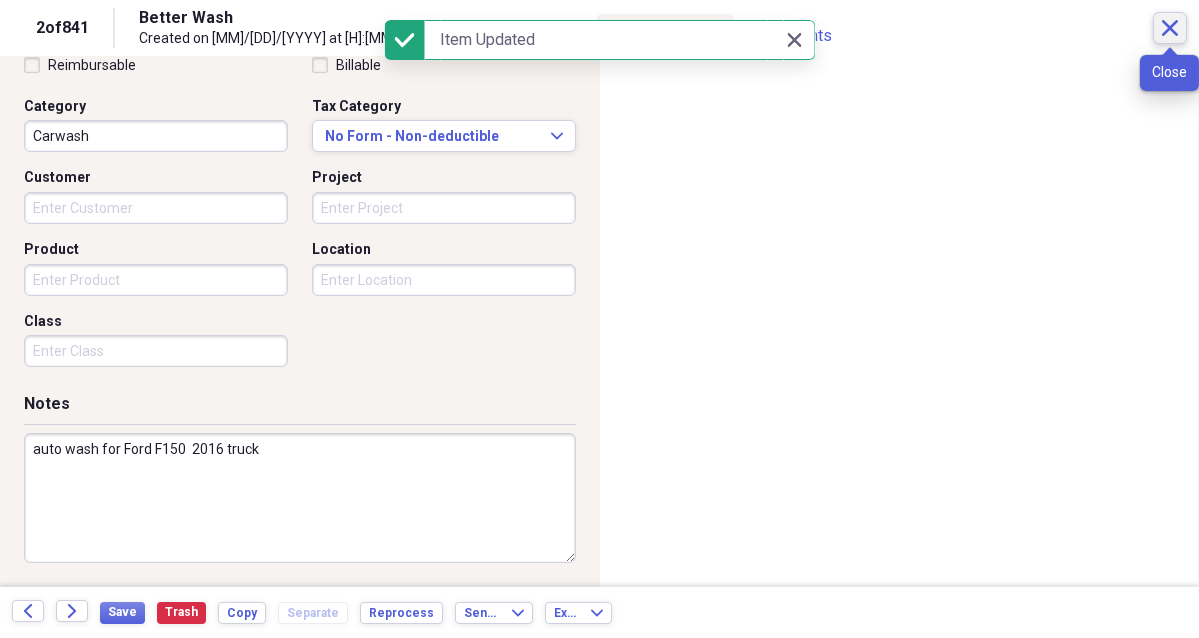 click on "Close" at bounding box center [1170, 28] 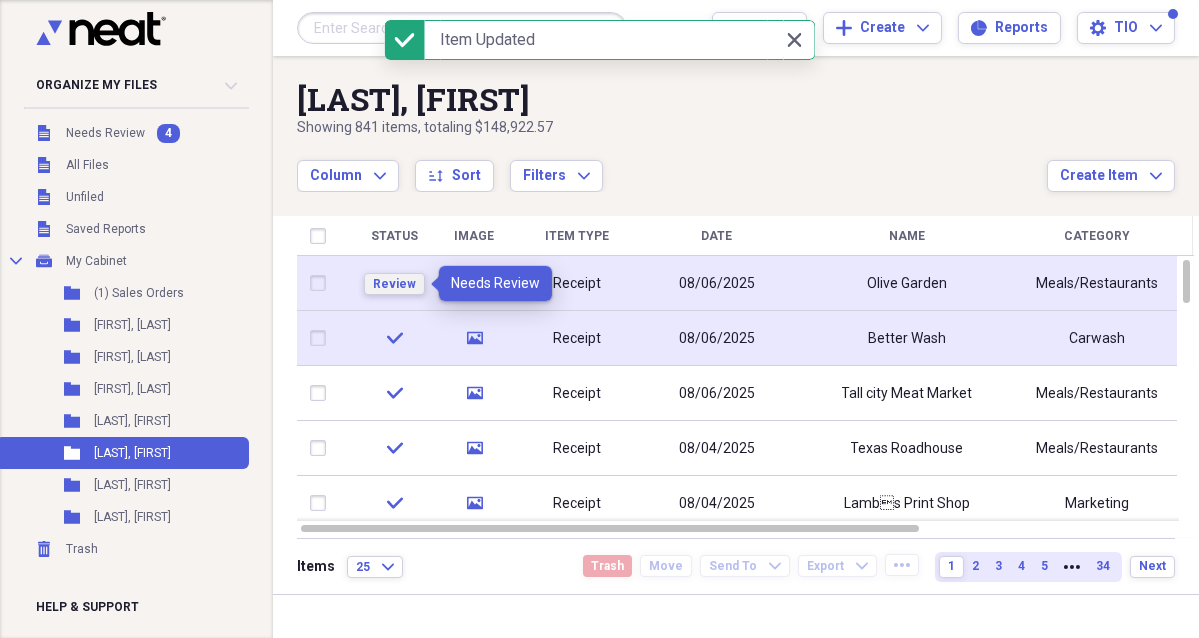 click on "Review" at bounding box center (394, 284) 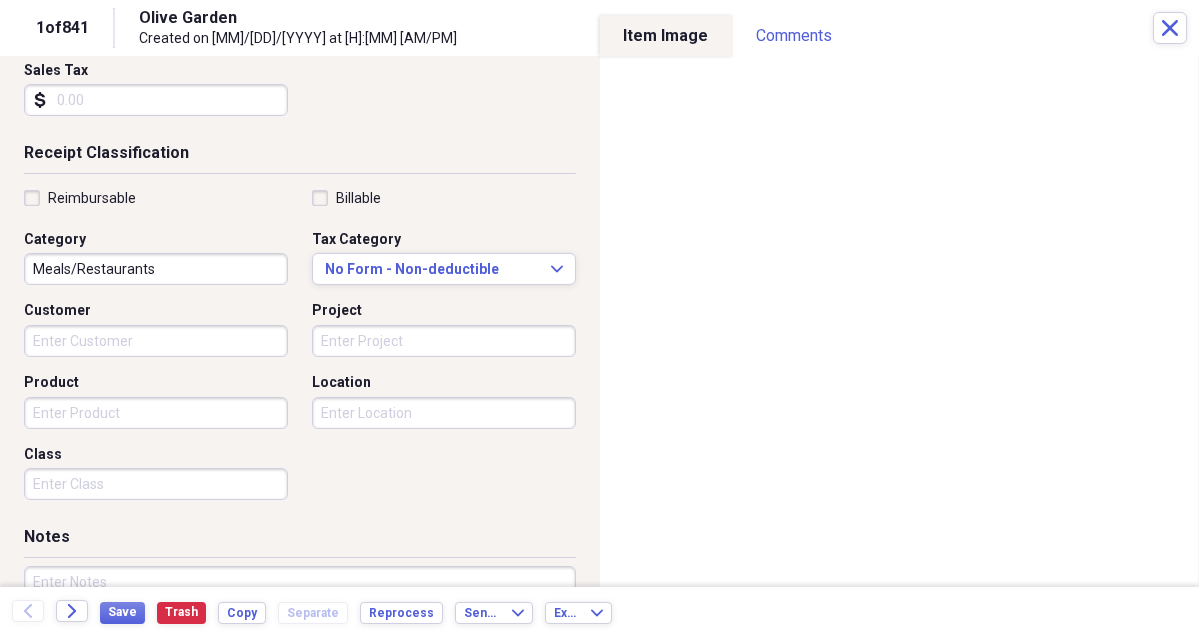 scroll, scrollTop: 488, scrollLeft: 0, axis: vertical 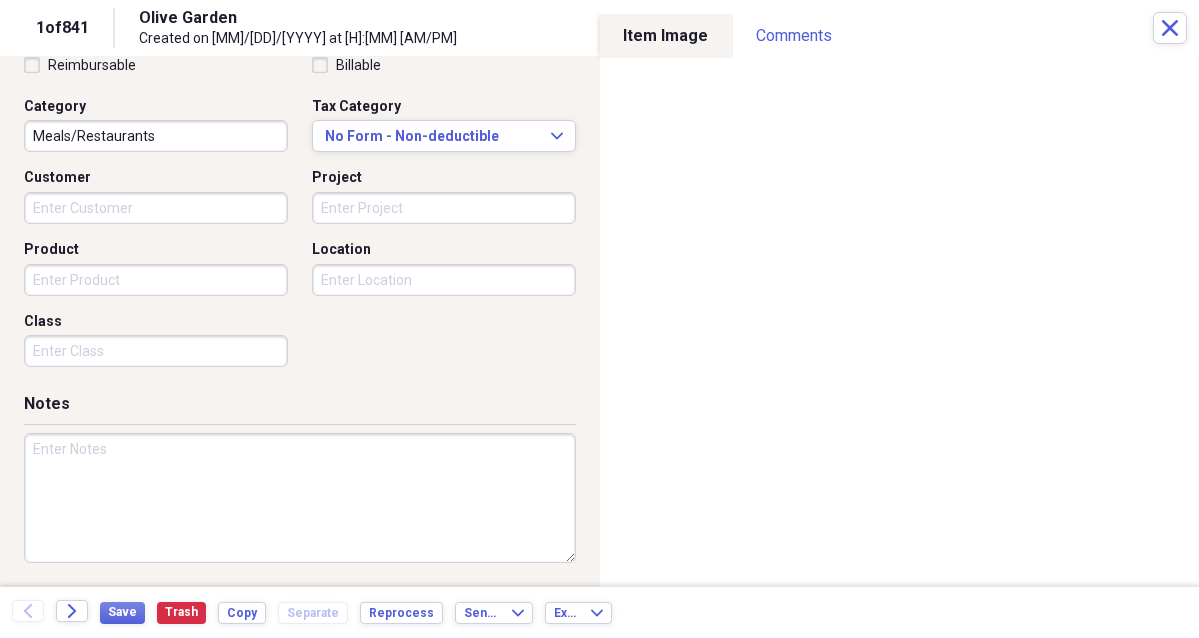 click at bounding box center (300, 498) 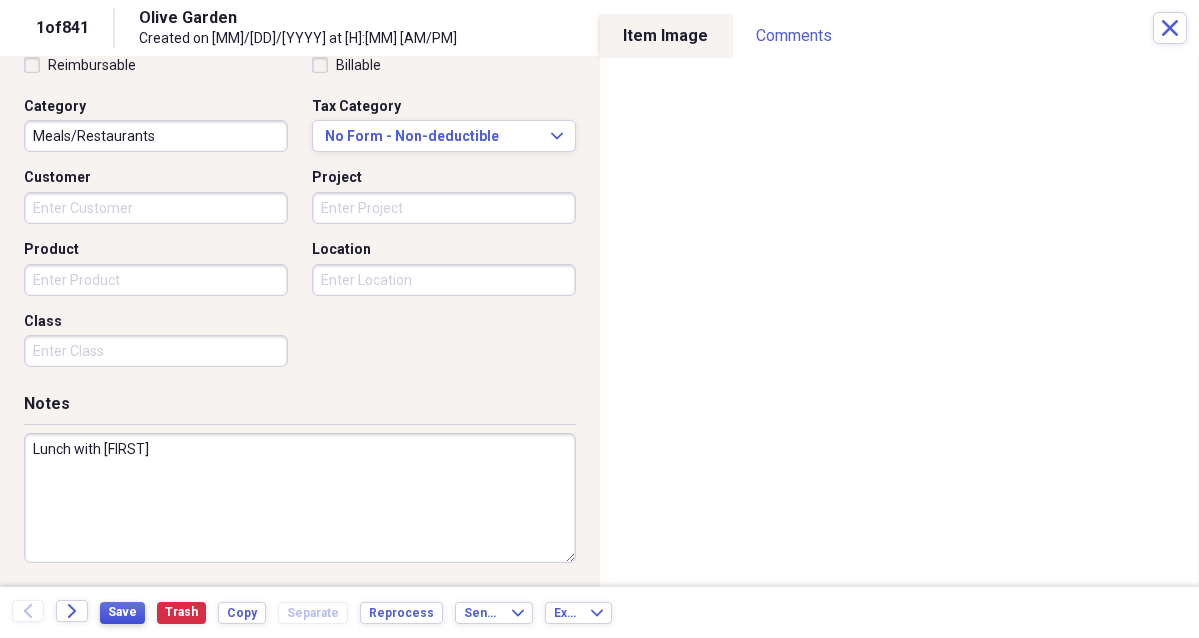 type on "Lunch with [FIRST]" 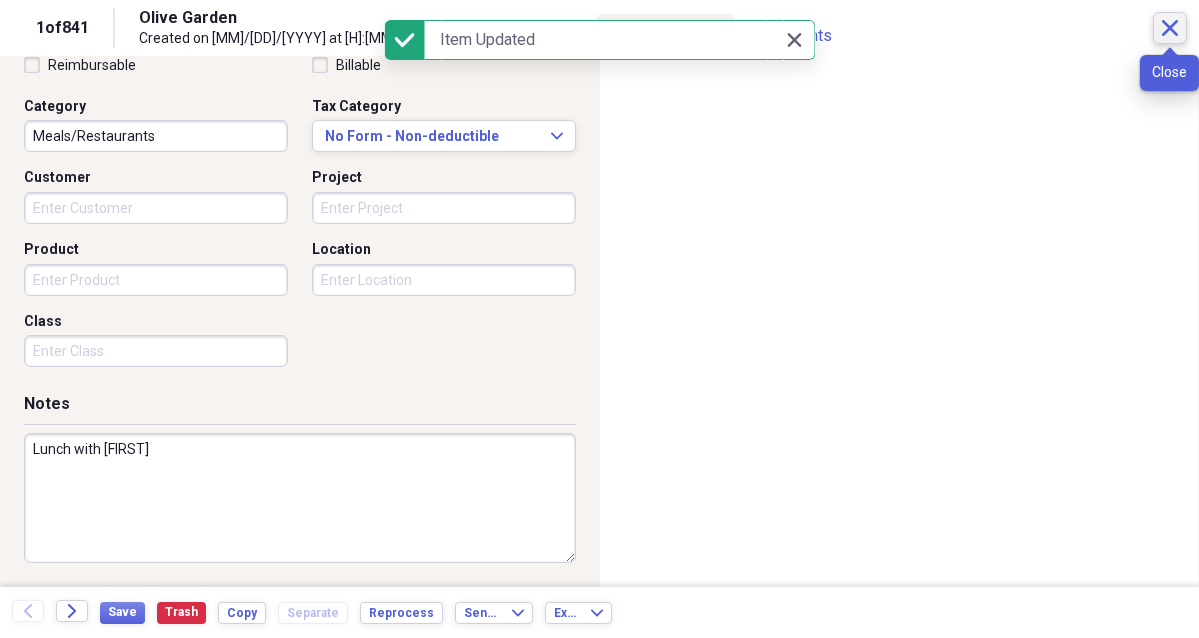 click on "Close" 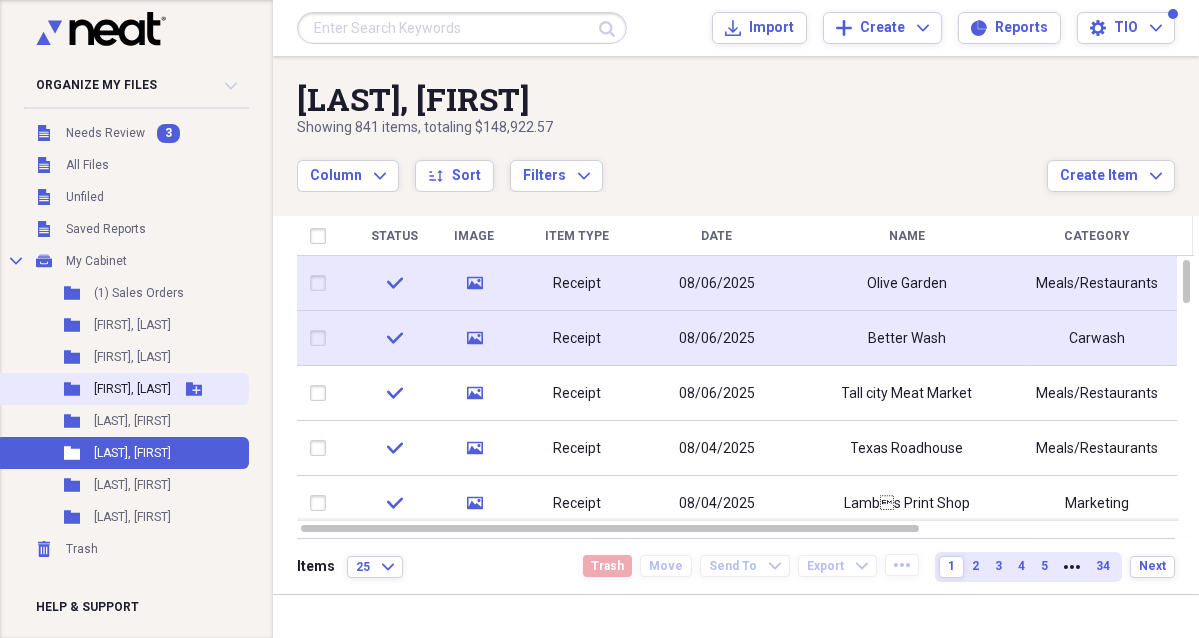 click on "[FIRST], [LAST]" at bounding box center (132, 389) 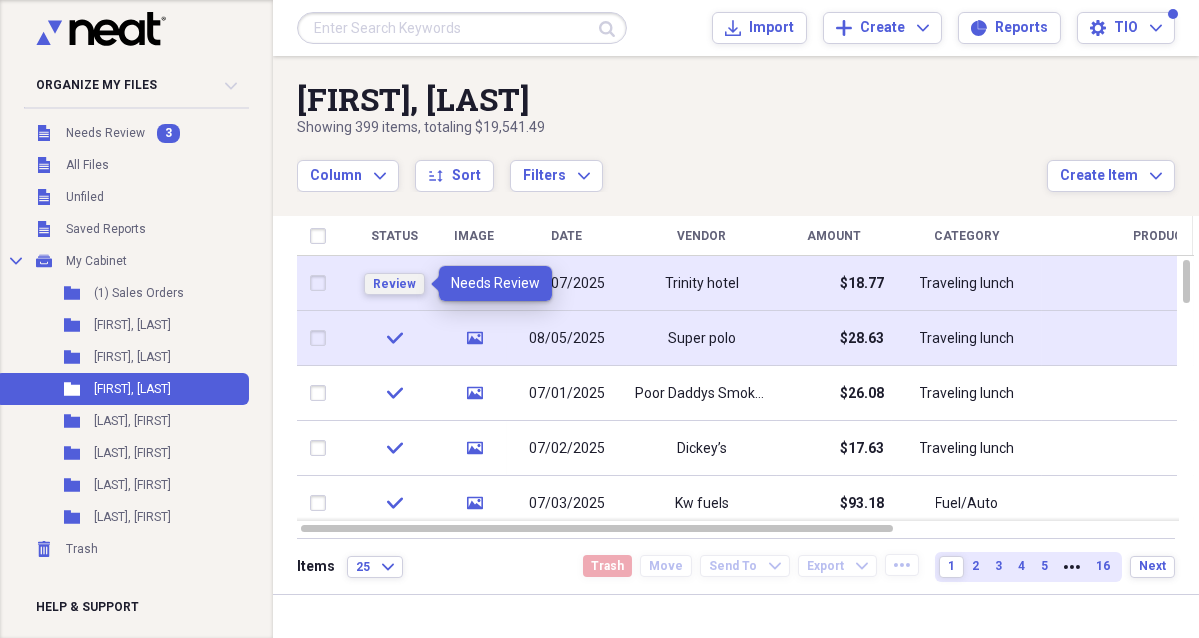 click on "Review" at bounding box center (394, 284) 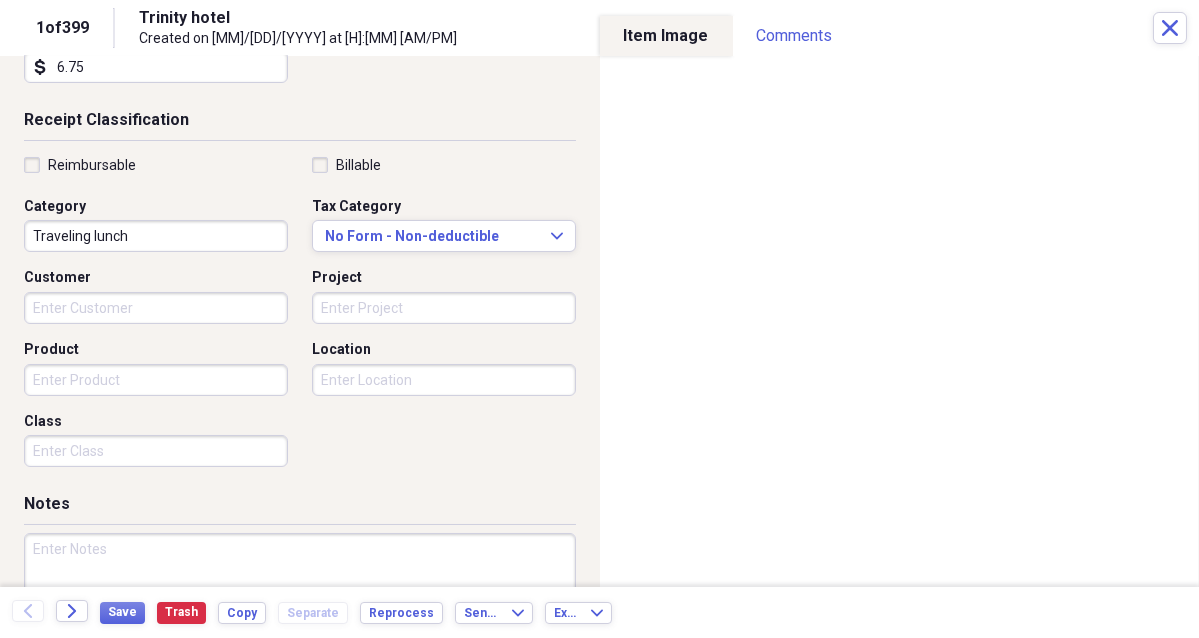 scroll, scrollTop: 400, scrollLeft: 0, axis: vertical 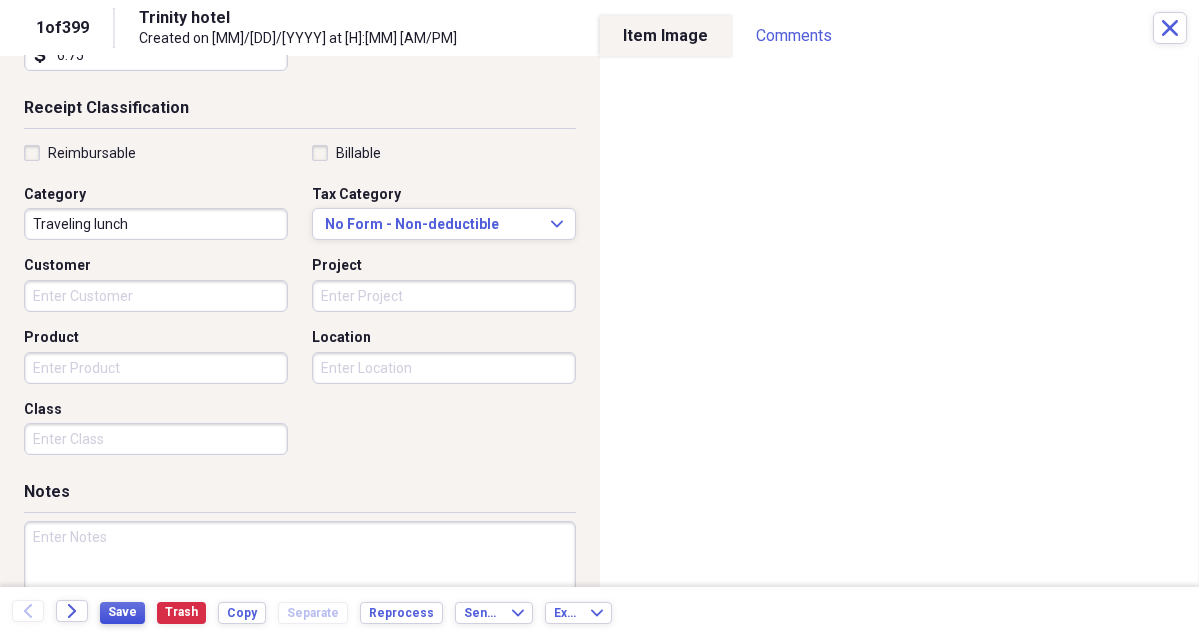 click on "Save" at bounding box center (122, 612) 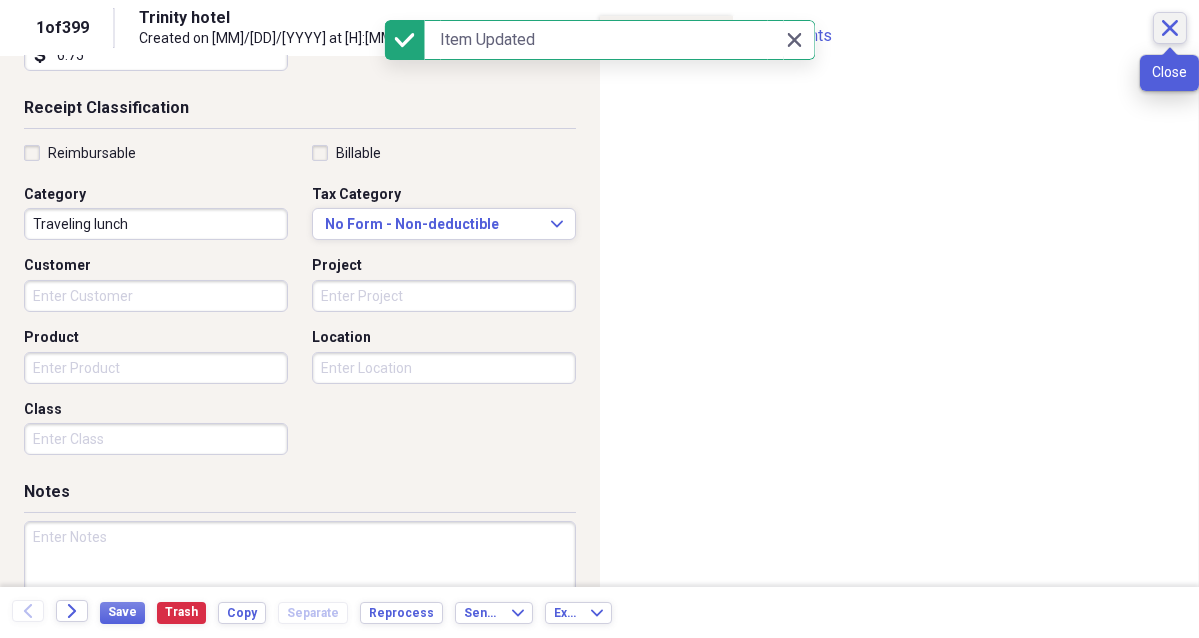 click on "Close" 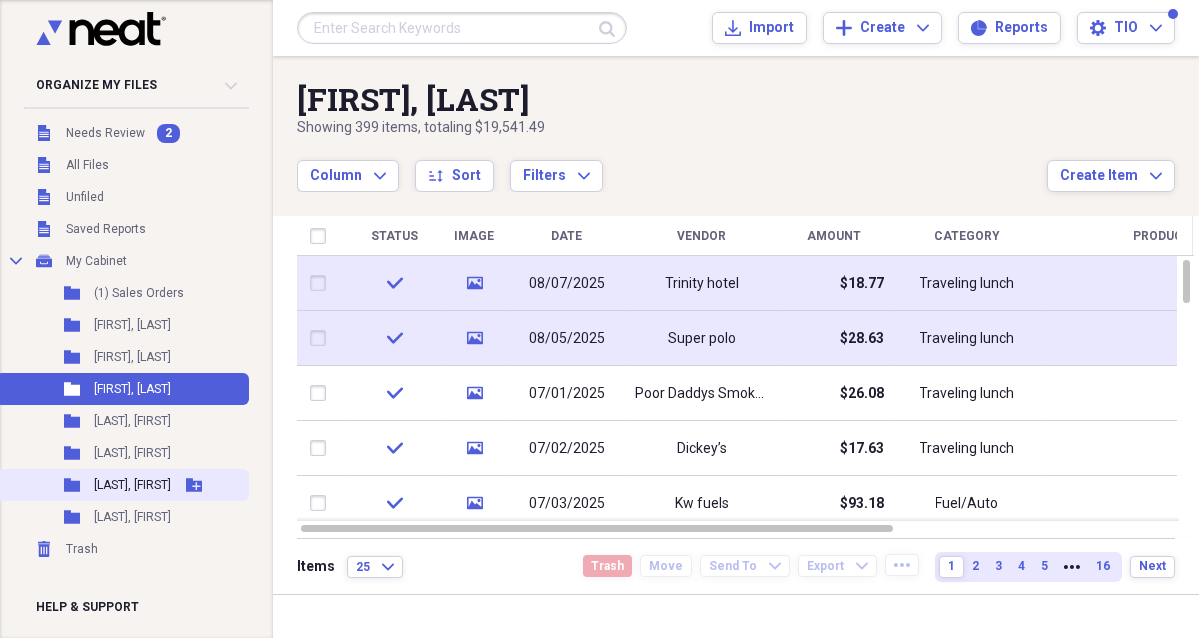 click on "[LAST], [FIRST]" at bounding box center (132, 485) 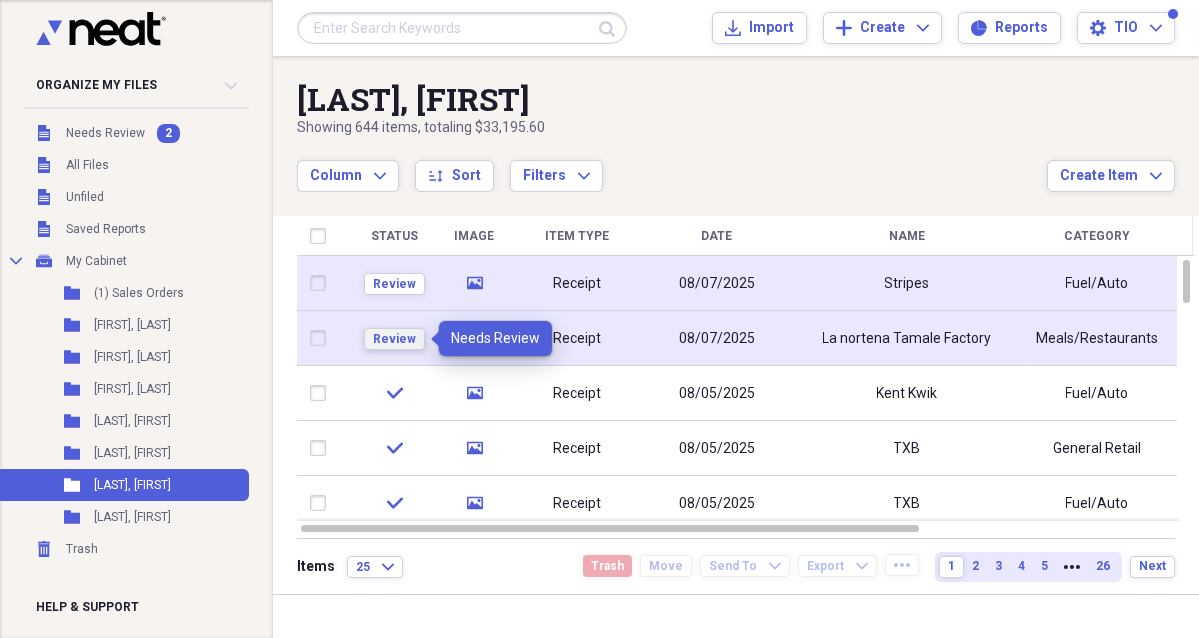 click on "Review" at bounding box center (394, 339) 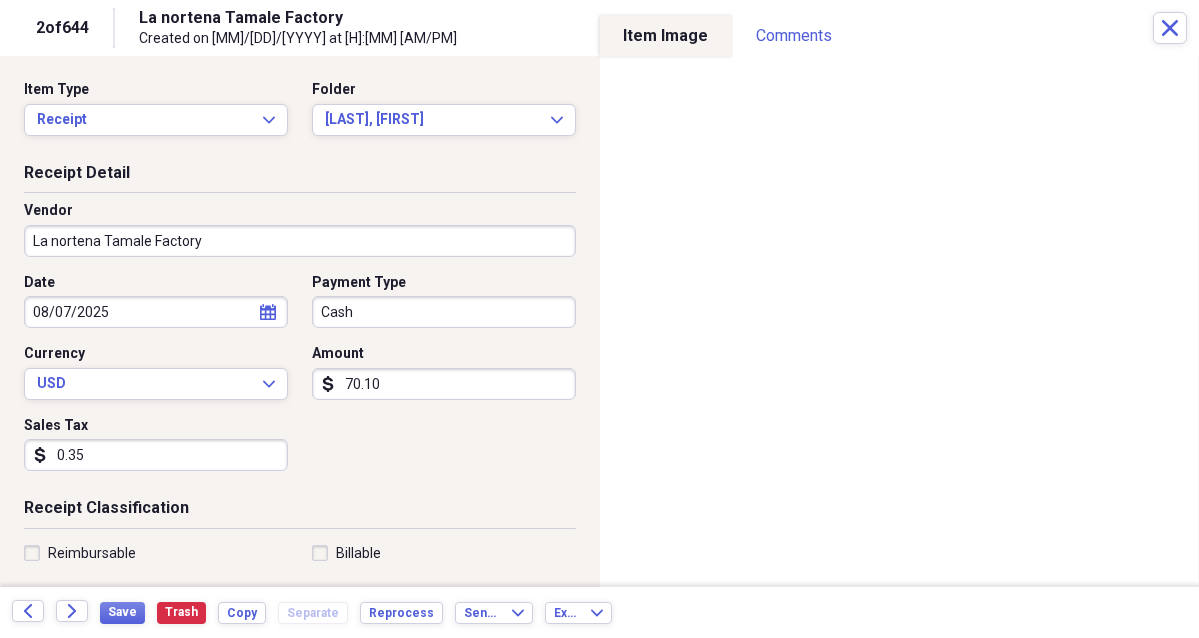 click on "Cash" at bounding box center [444, 312] 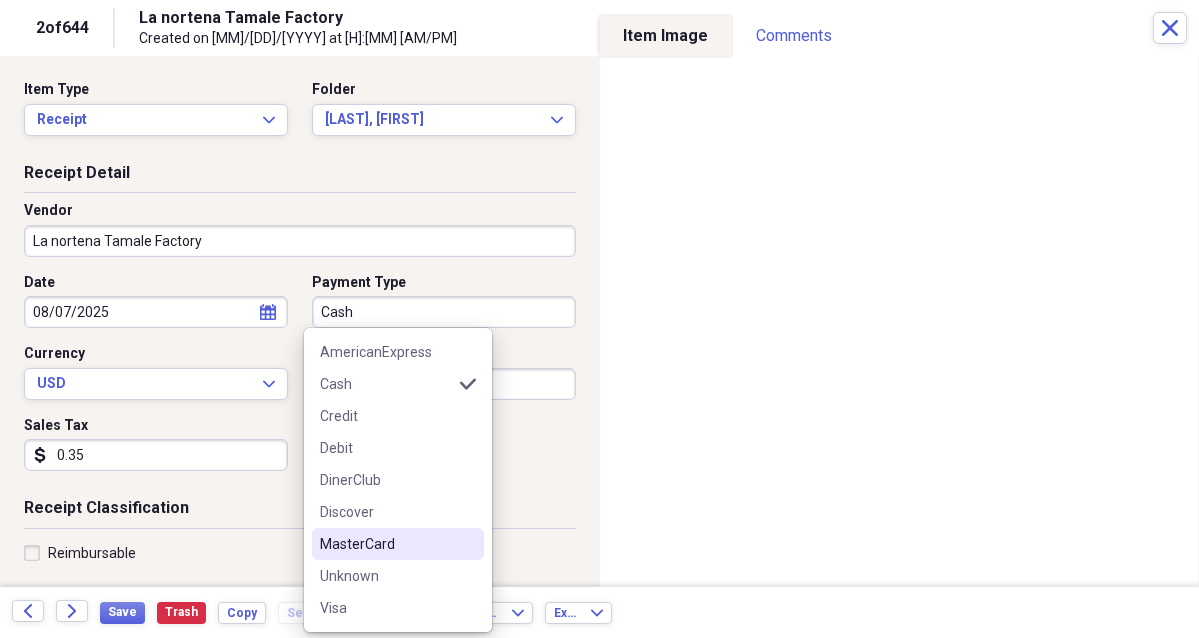 click on "MasterCard" at bounding box center [386, 544] 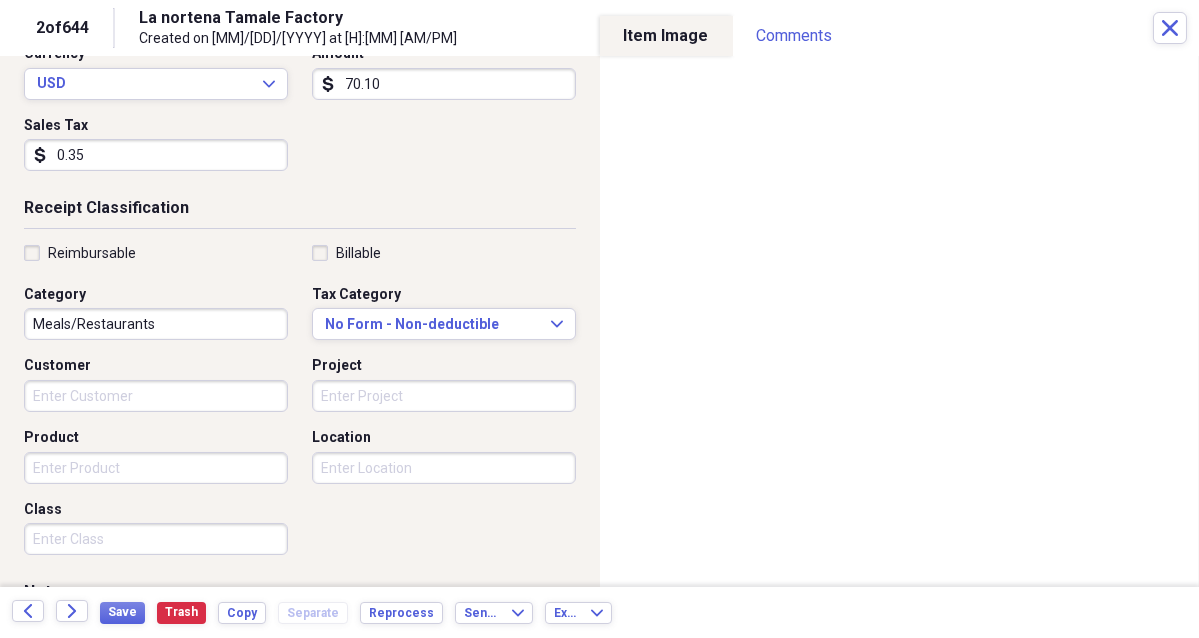 scroll, scrollTop: 400, scrollLeft: 0, axis: vertical 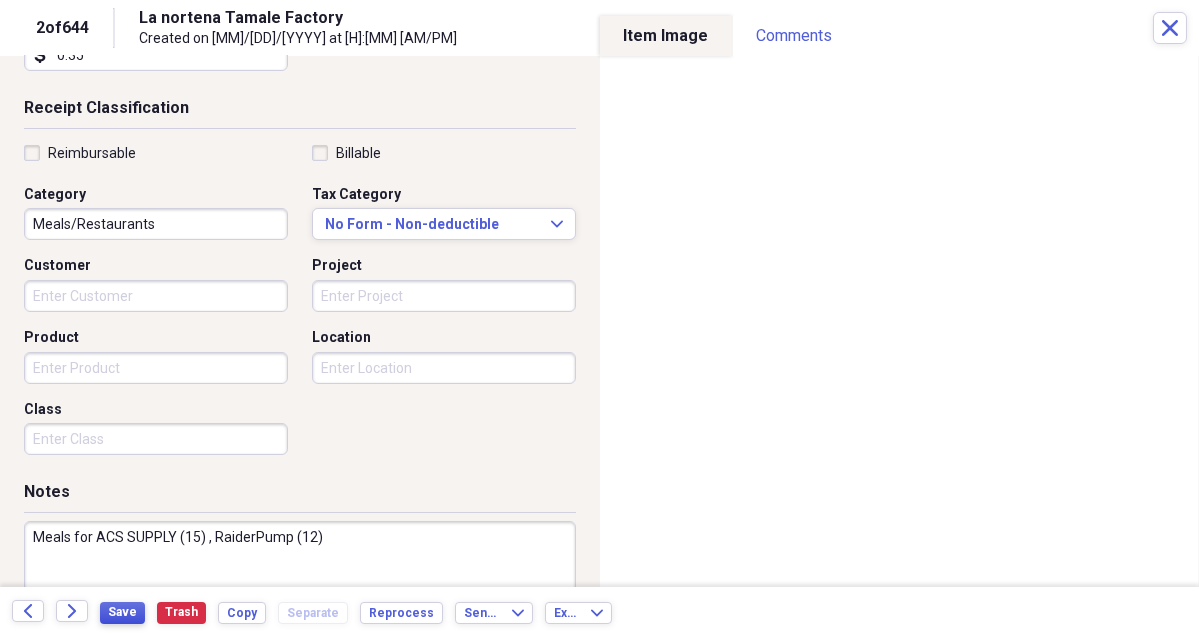 click on "Save" at bounding box center (122, 612) 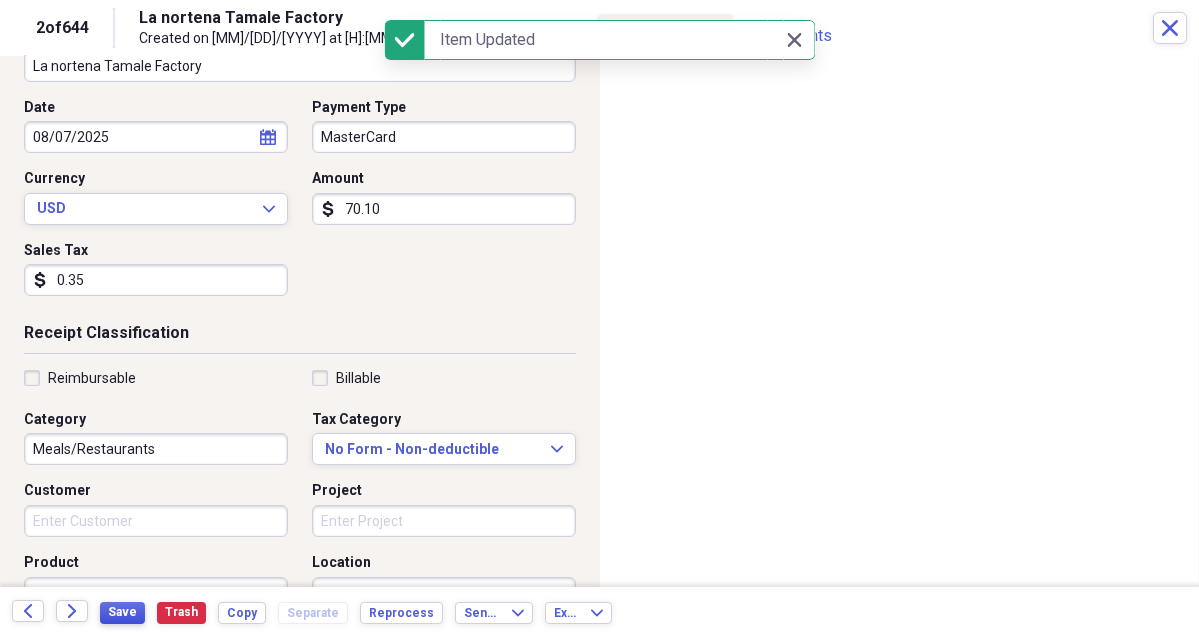 scroll, scrollTop: 99, scrollLeft: 0, axis: vertical 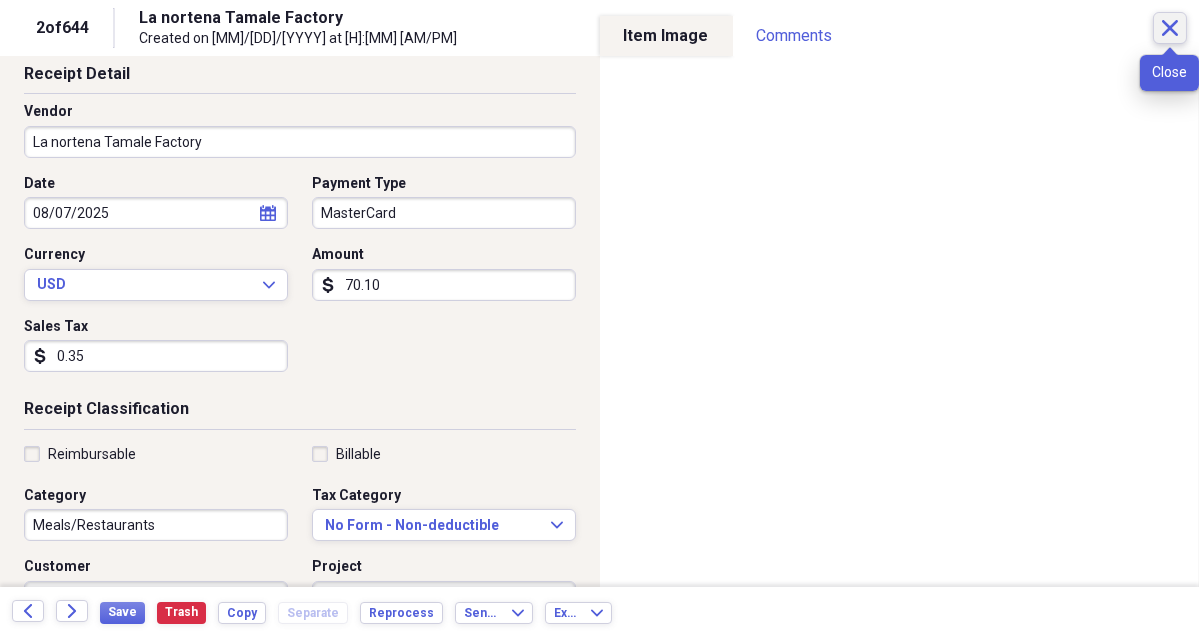 click 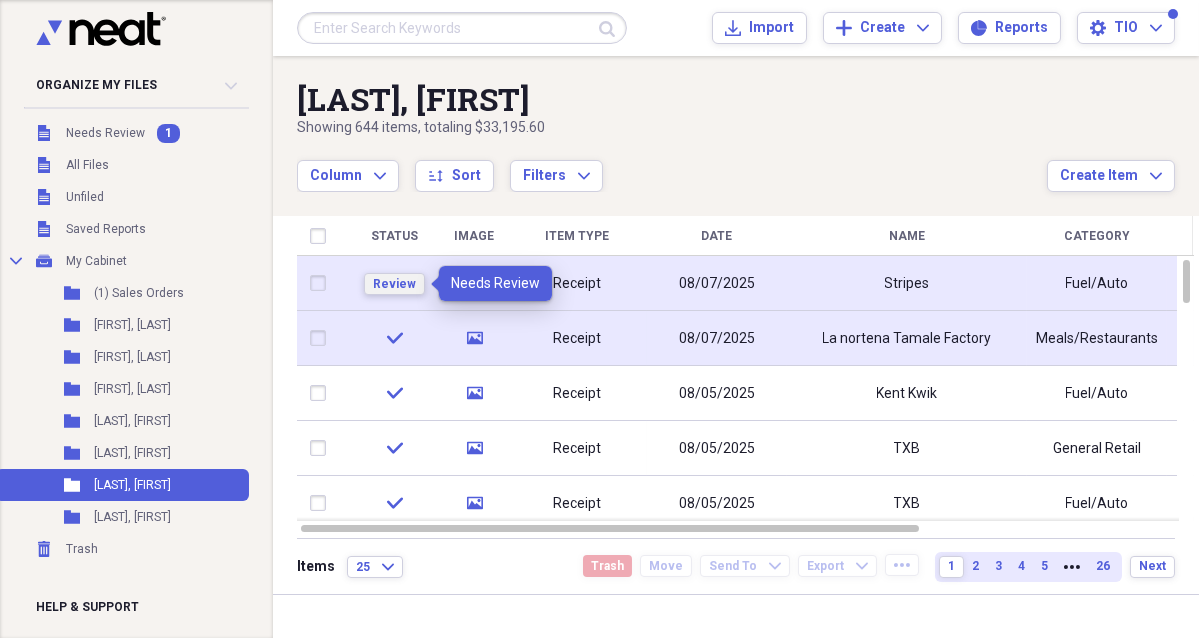 click on "Review" at bounding box center [394, 284] 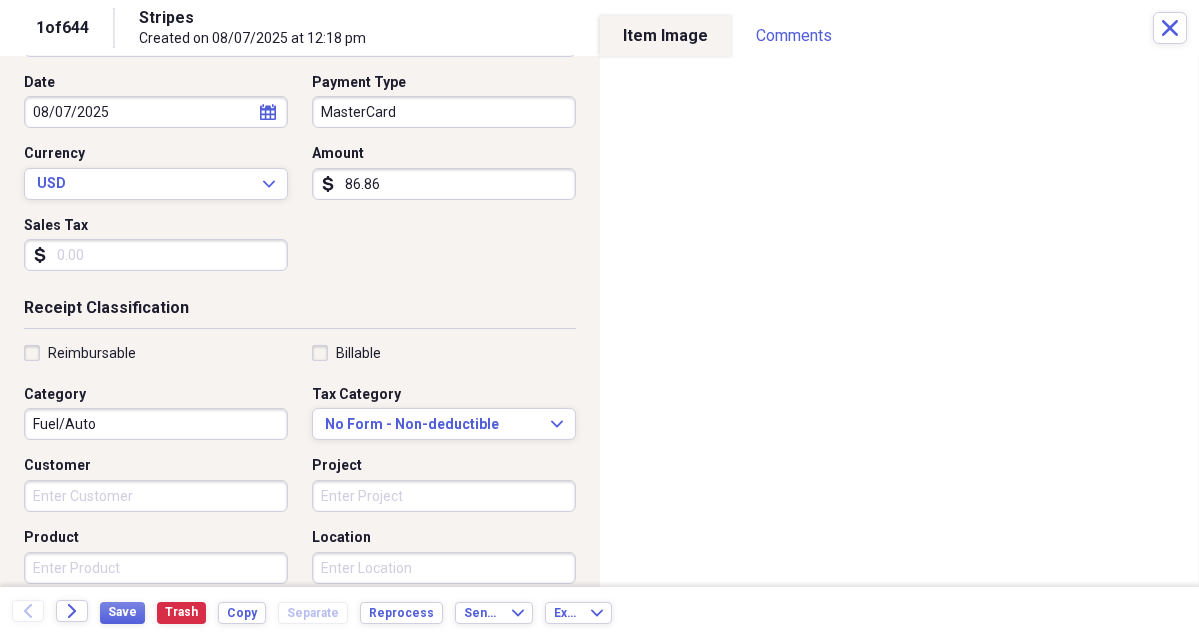 scroll, scrollTop: 300, scrollLeft: 0, axis: vertical 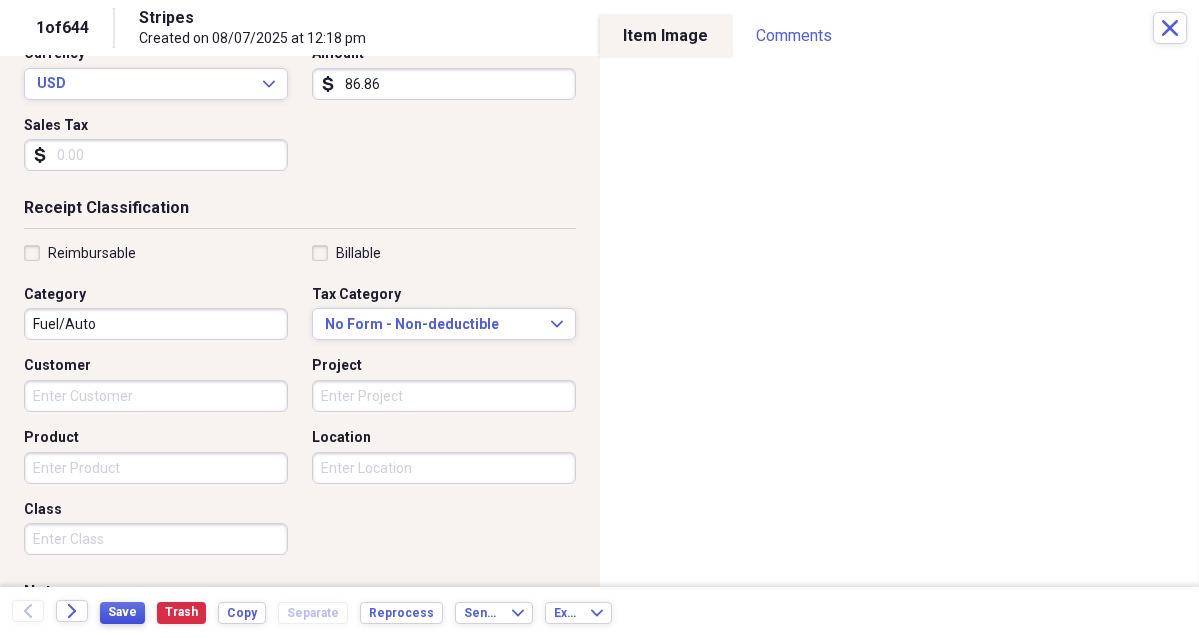 click on "Save" at bounding box center (122, 612) 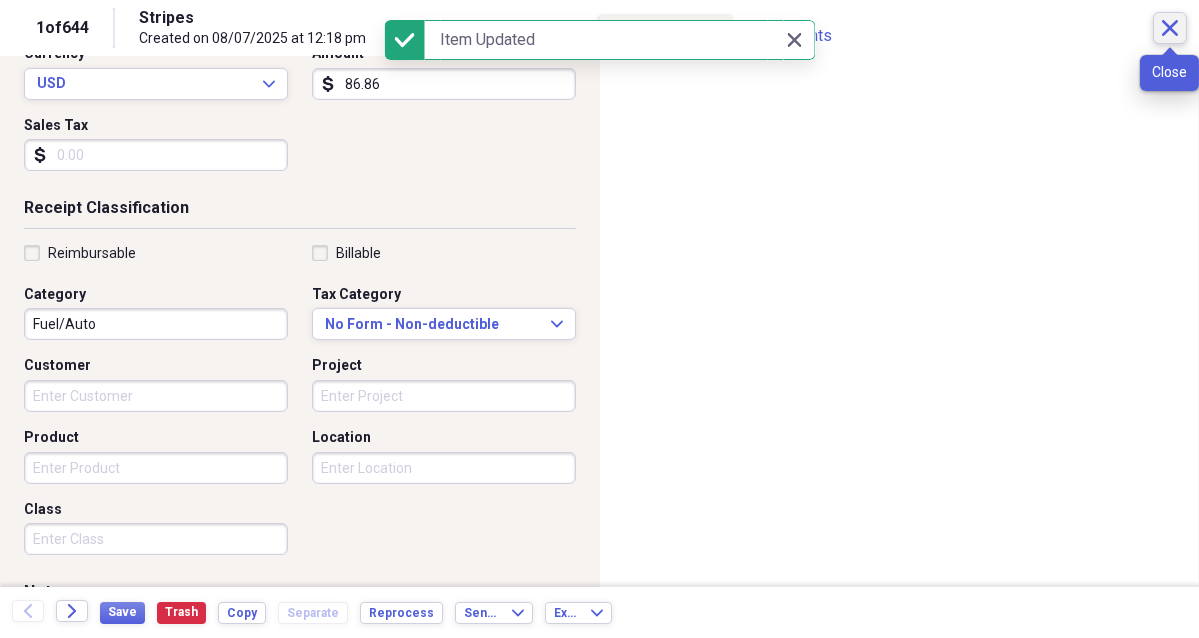 click on "Close" 